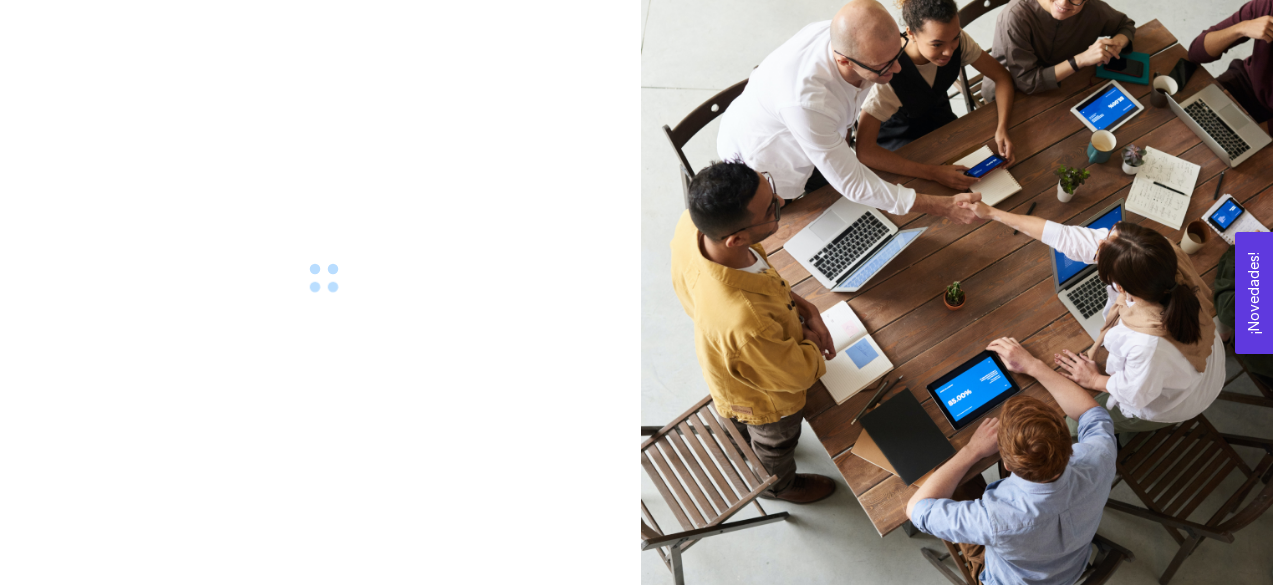 scroll, scrollTop: 0, scrollLeft: 0, axis: both 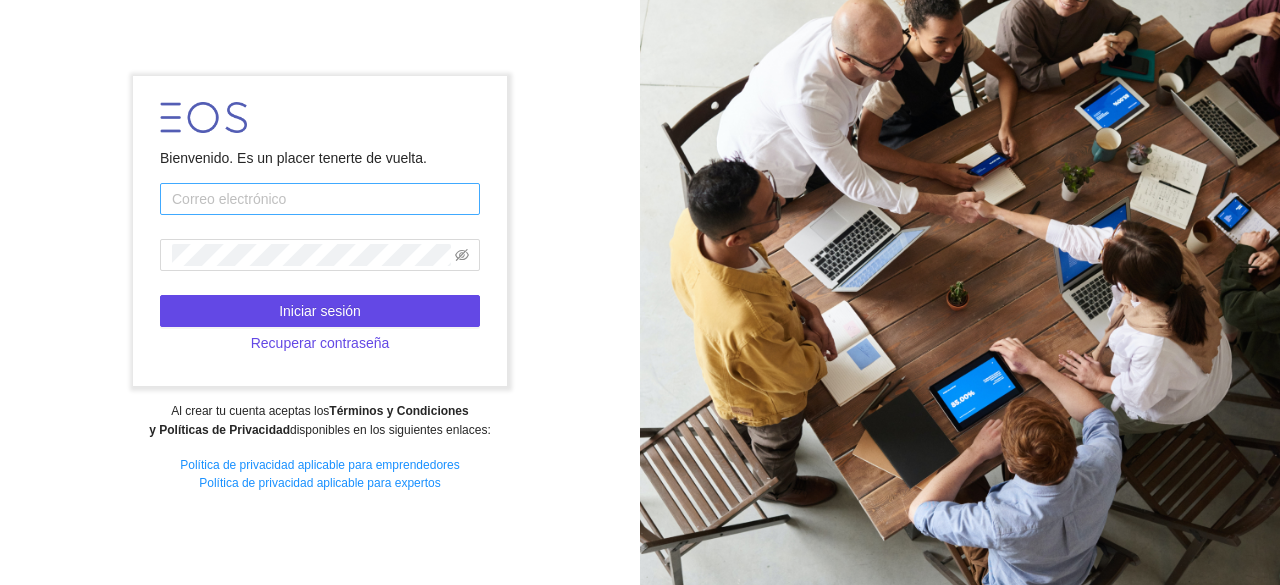 click at bounding box center (320, 199) 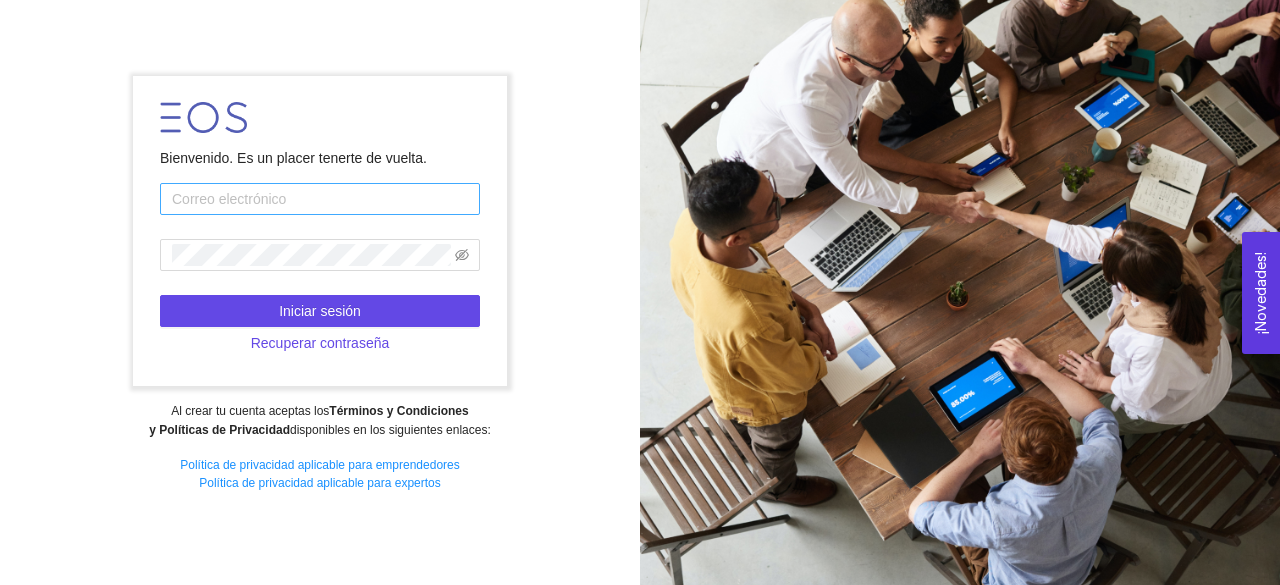 type on "[EMAIL_ADDRESS][DOMAIN_NAME]" 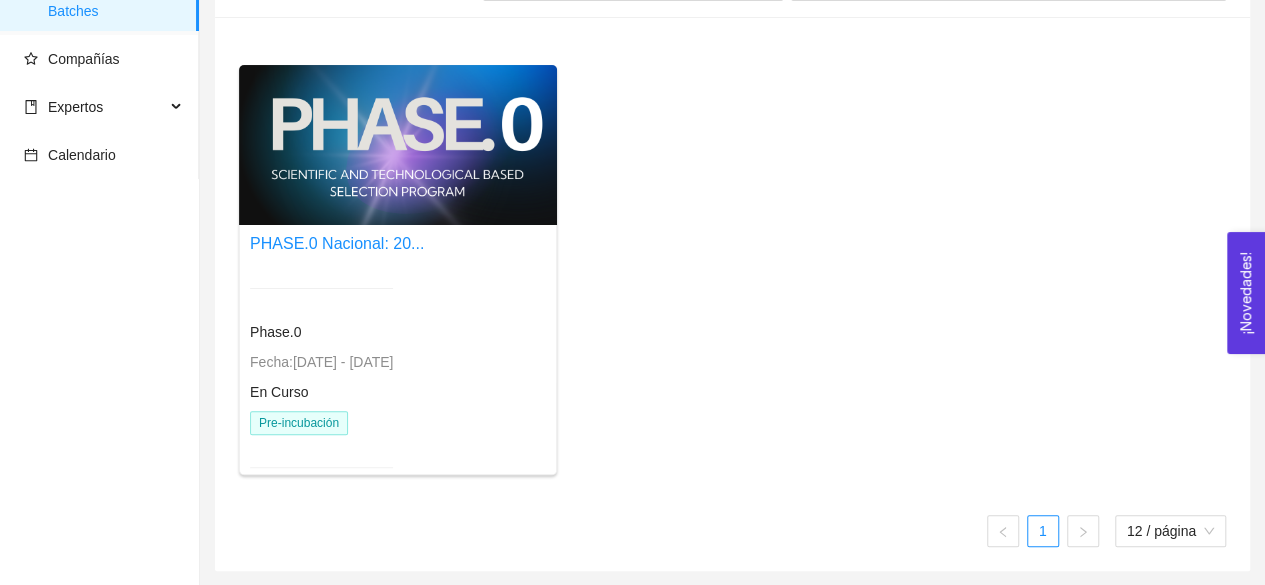 click at bounding box center (321, 288) 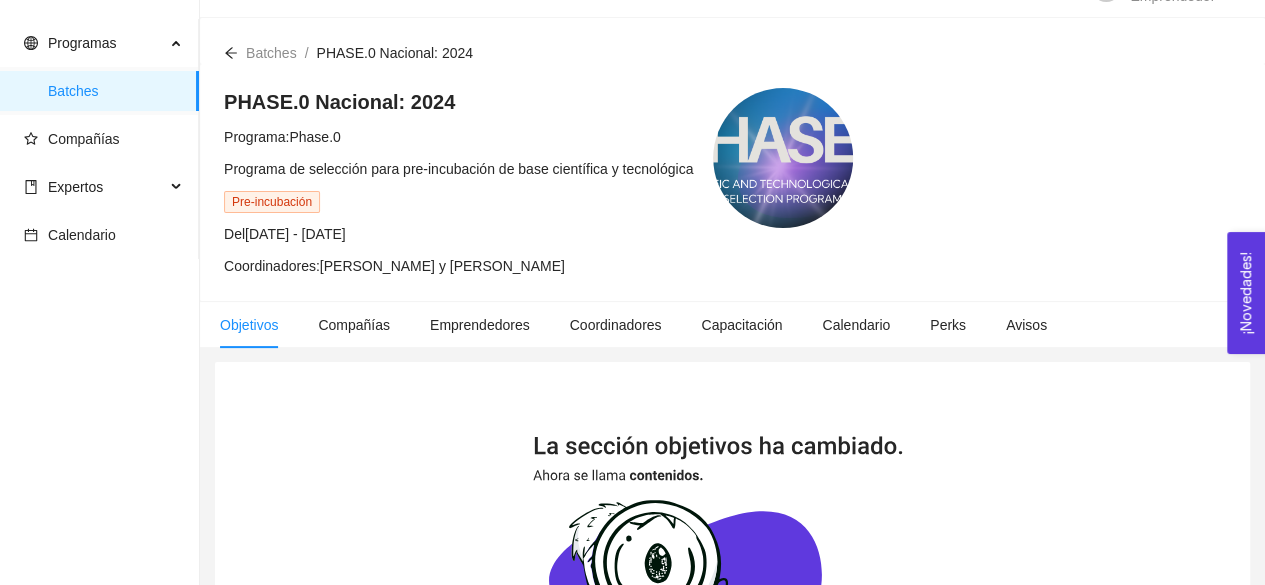 scroll, scrollTop: 42, scrollLeft: 0, axis: vertical 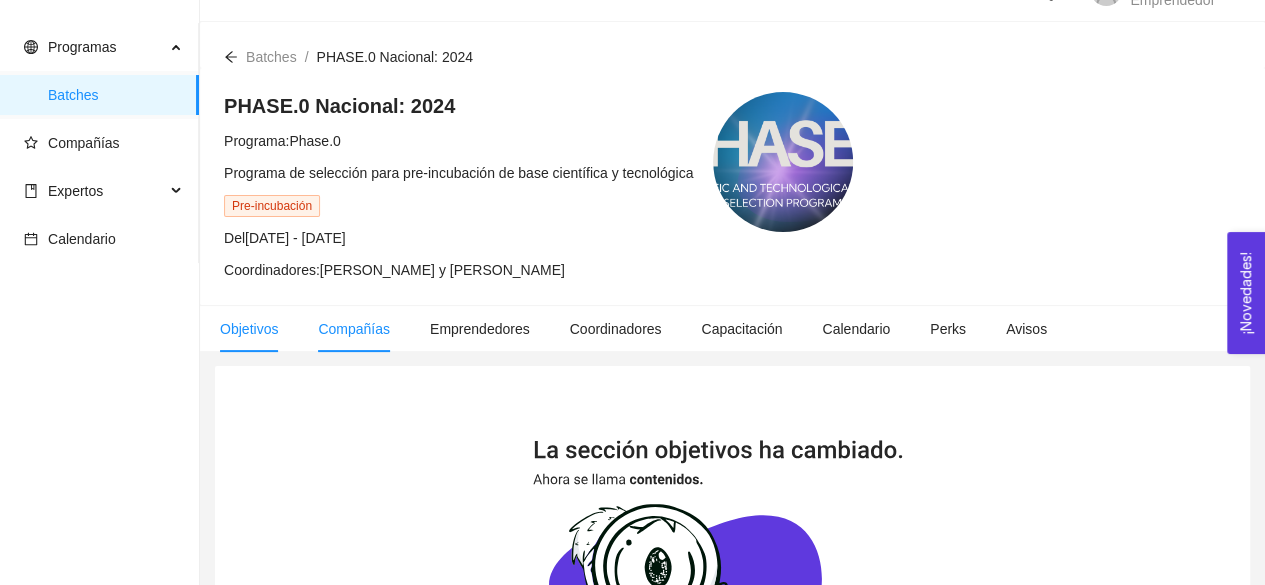 click on "Compañías" at bounding box center (354, 329) 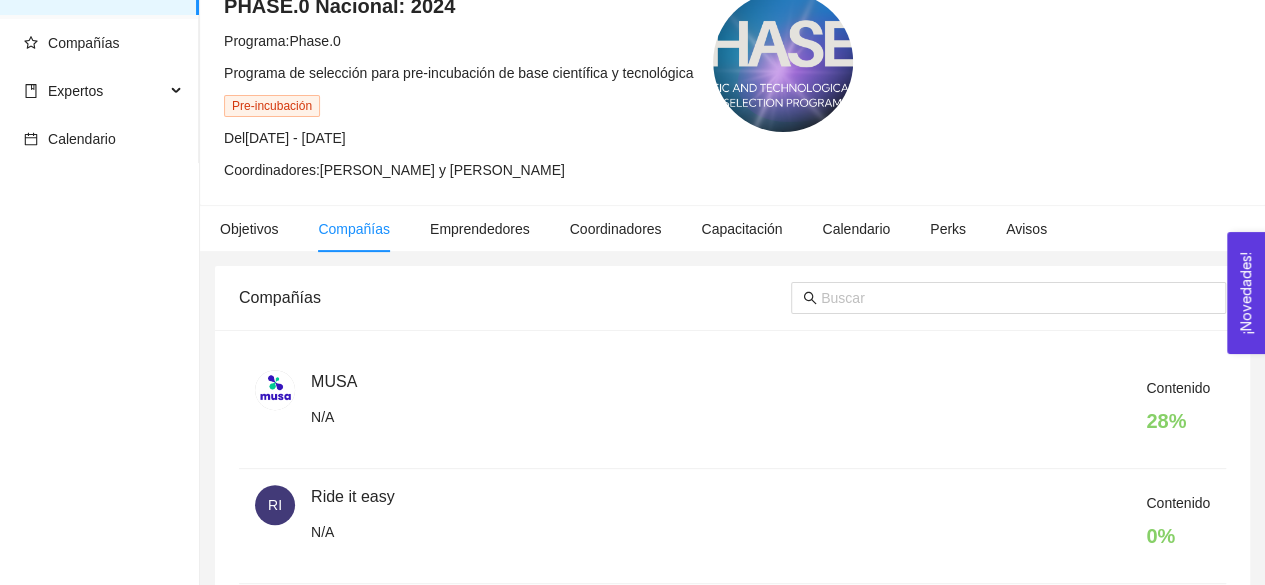scroll, scrollTop: 0, scrollLeft: 0, axis: both 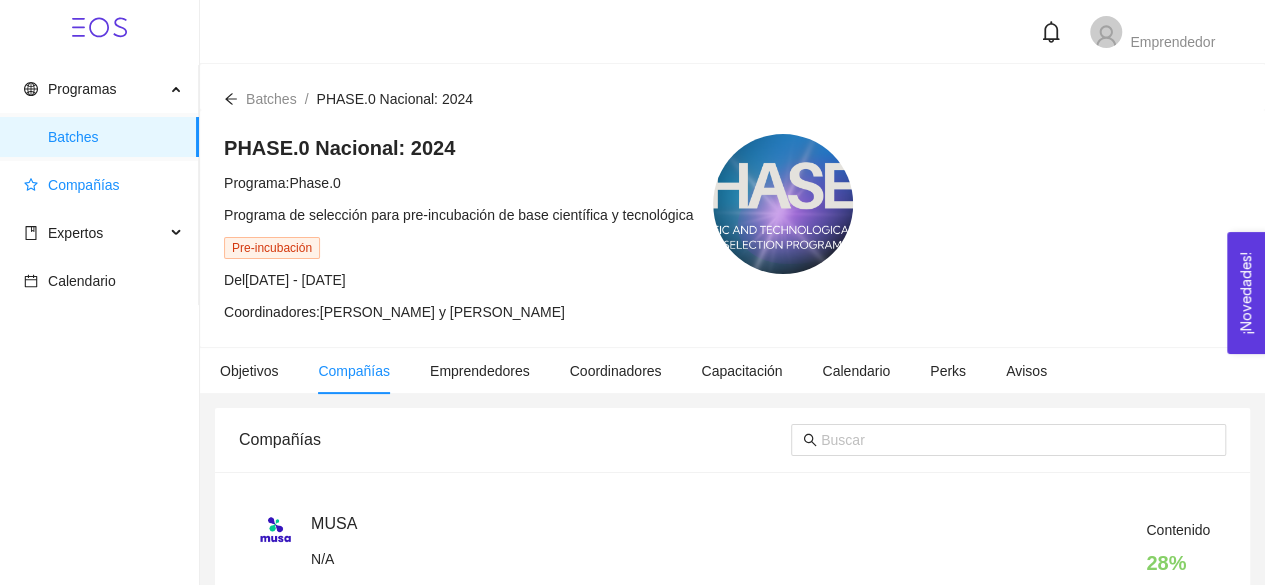 click on "Compañías" at bounding box center (84, 185) 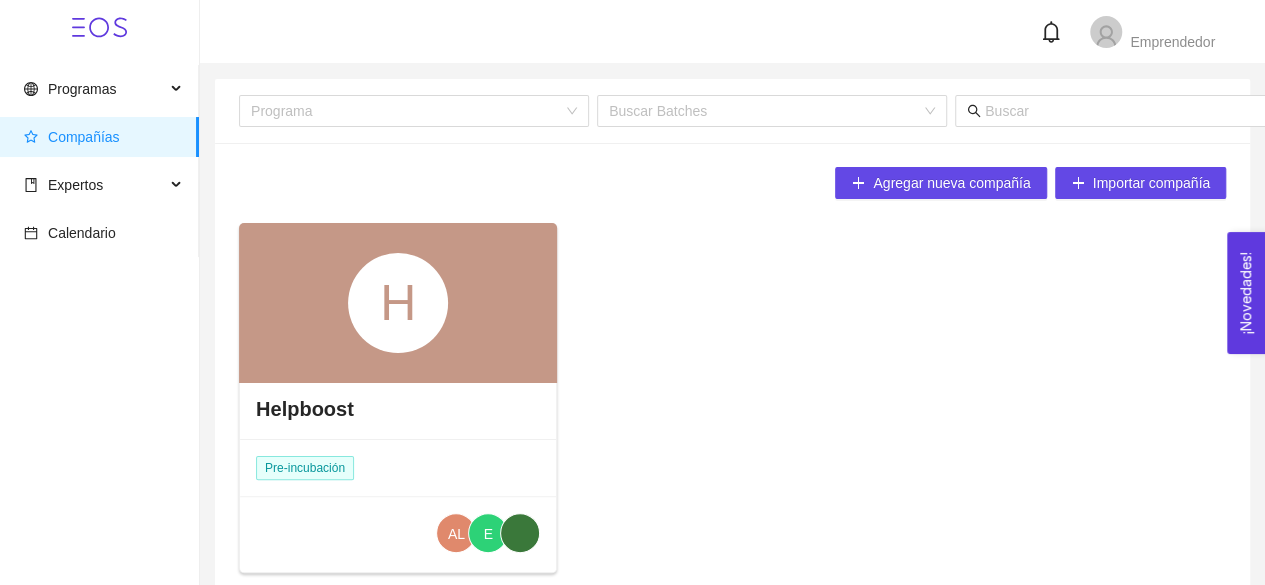 click on "H" at bounding box center [398, 303] 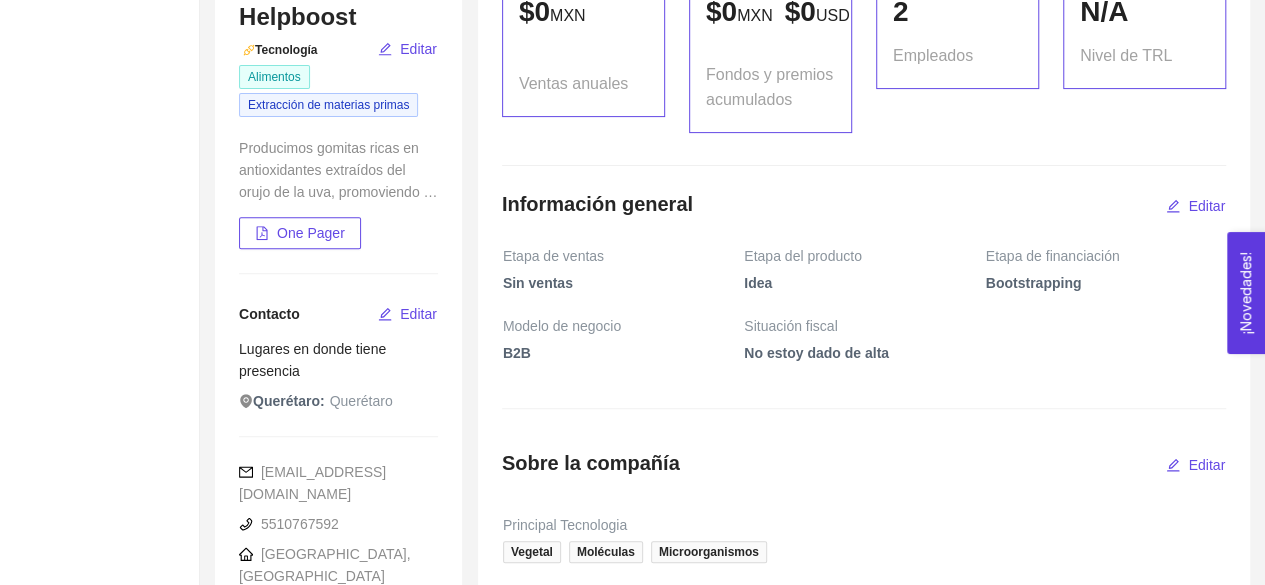 scroll, scrollTop: 0, scrollLeft: 0, axis: both 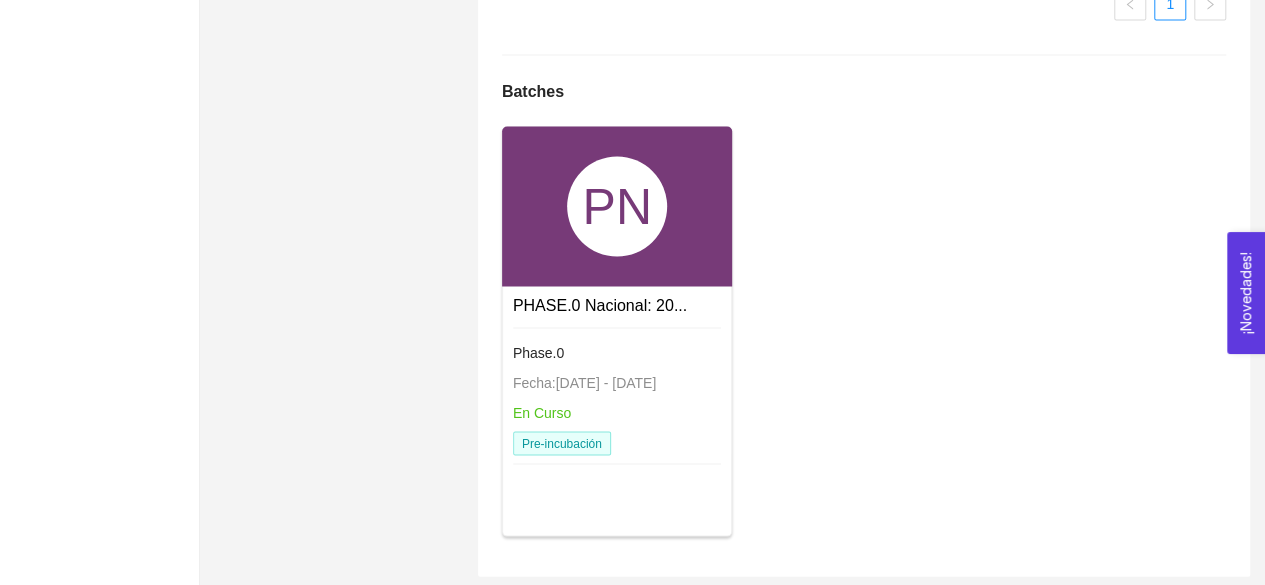 click on "PN" at bounding box center (617, 206) 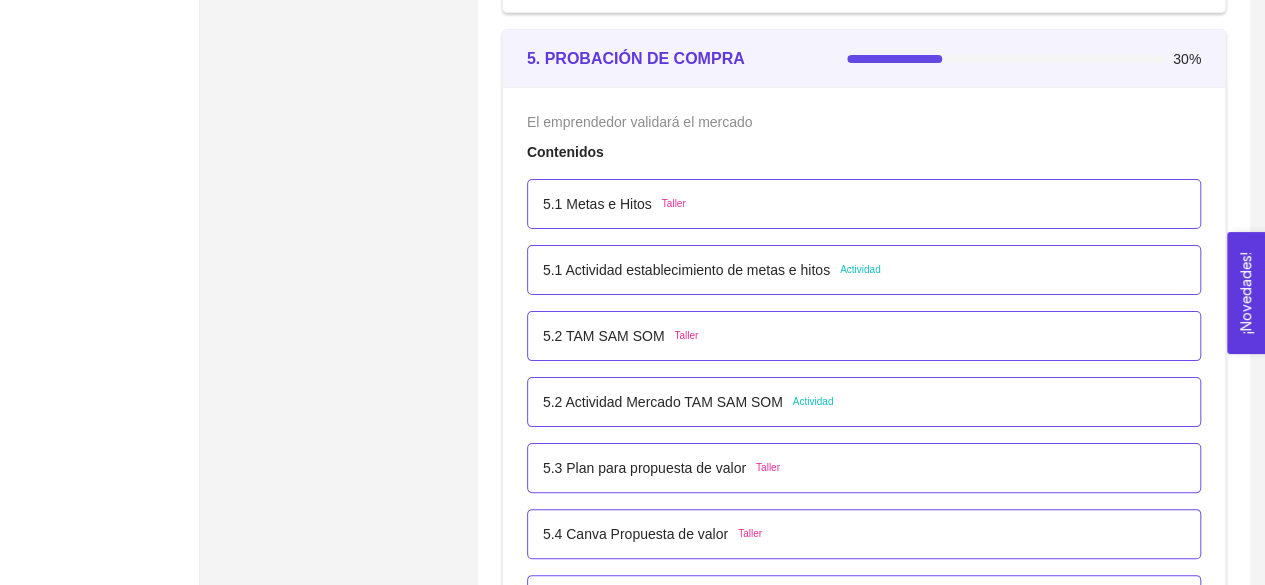 scroll, scrollTop: 3780, scrollLeft: 0, axis: vertical 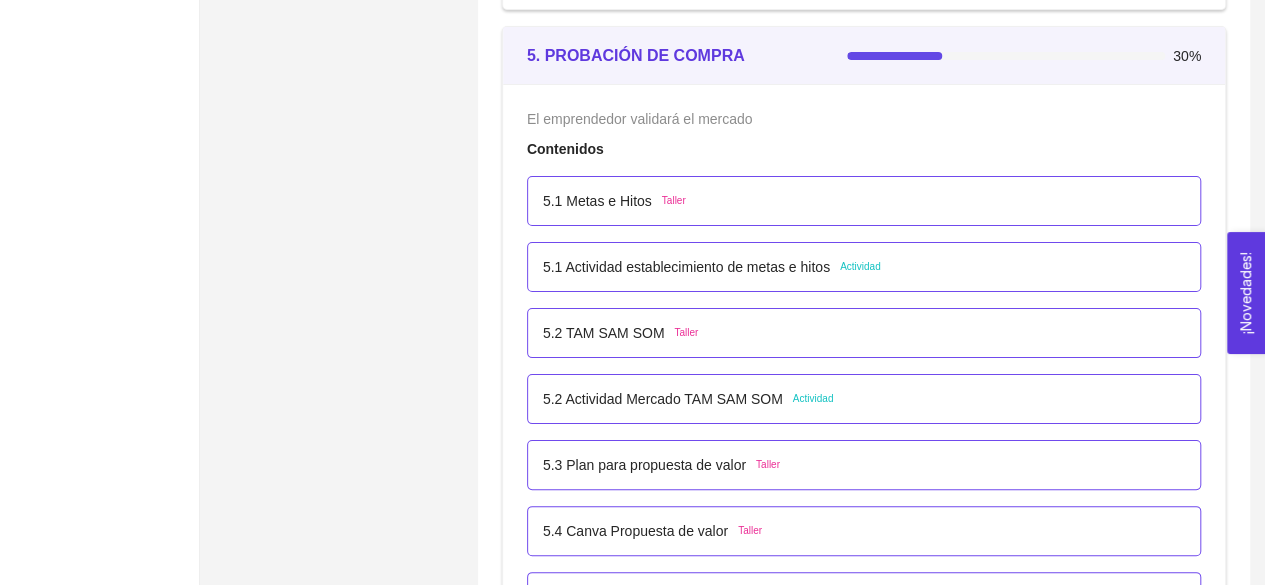 click on "5.1 Actividad establecimiento de metas e hitos" at bounding box center [686, 267] 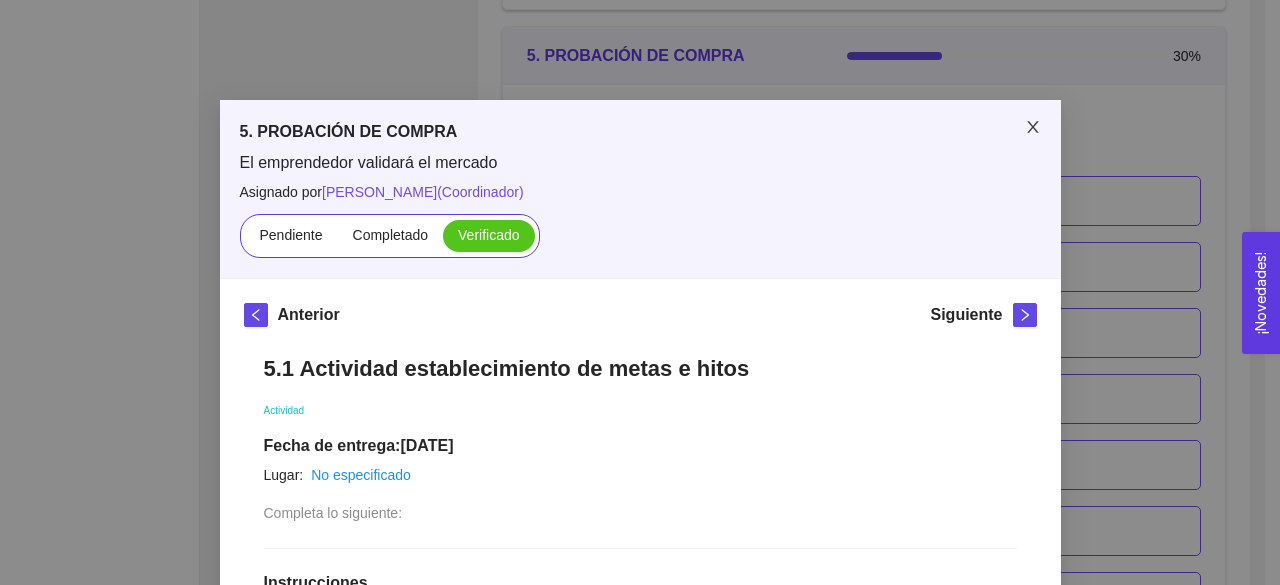 click 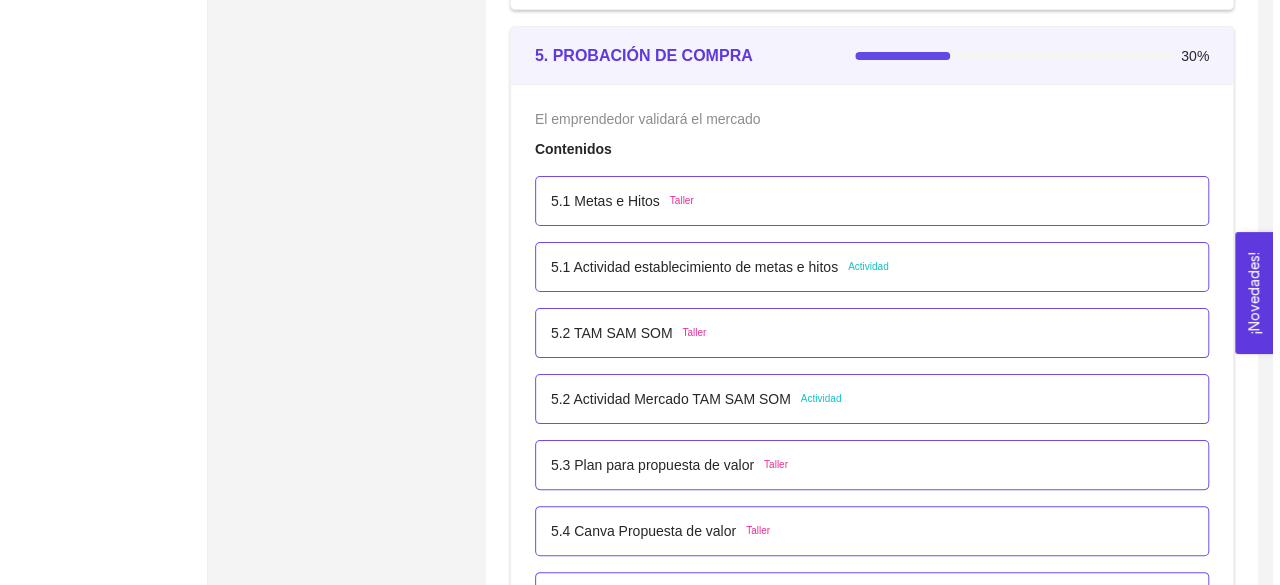 scroll, scrollTop: 3856, scrollLeft: 0, axis: vertical 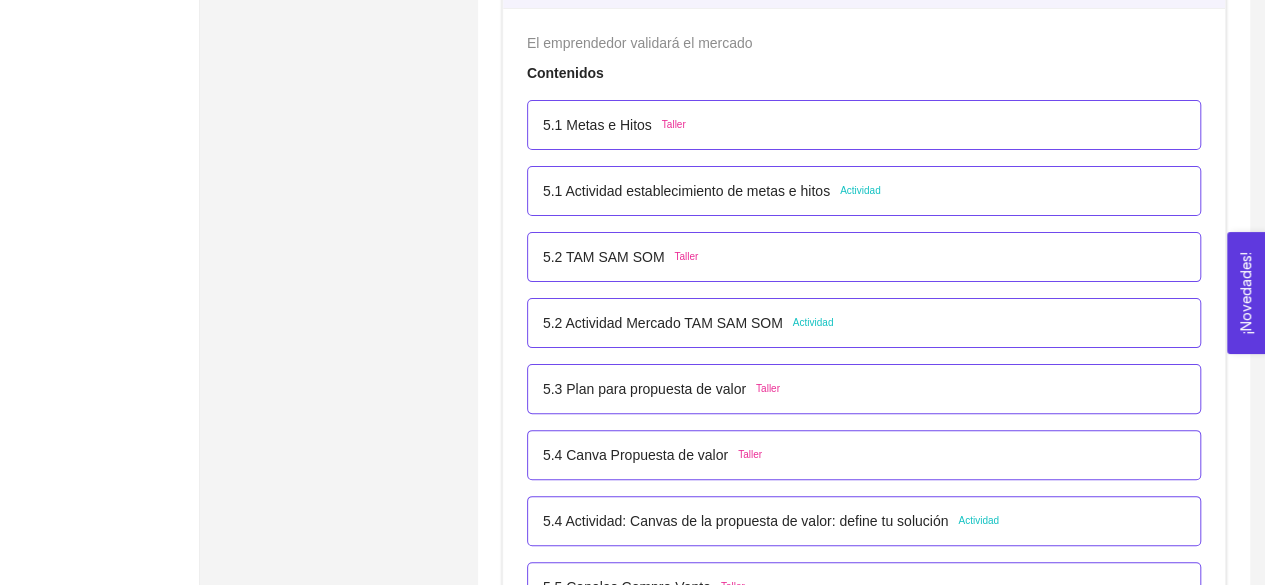 click on "5.2 Actividad Mercado TAM SAM SOM" at bounding box center [663, 323] 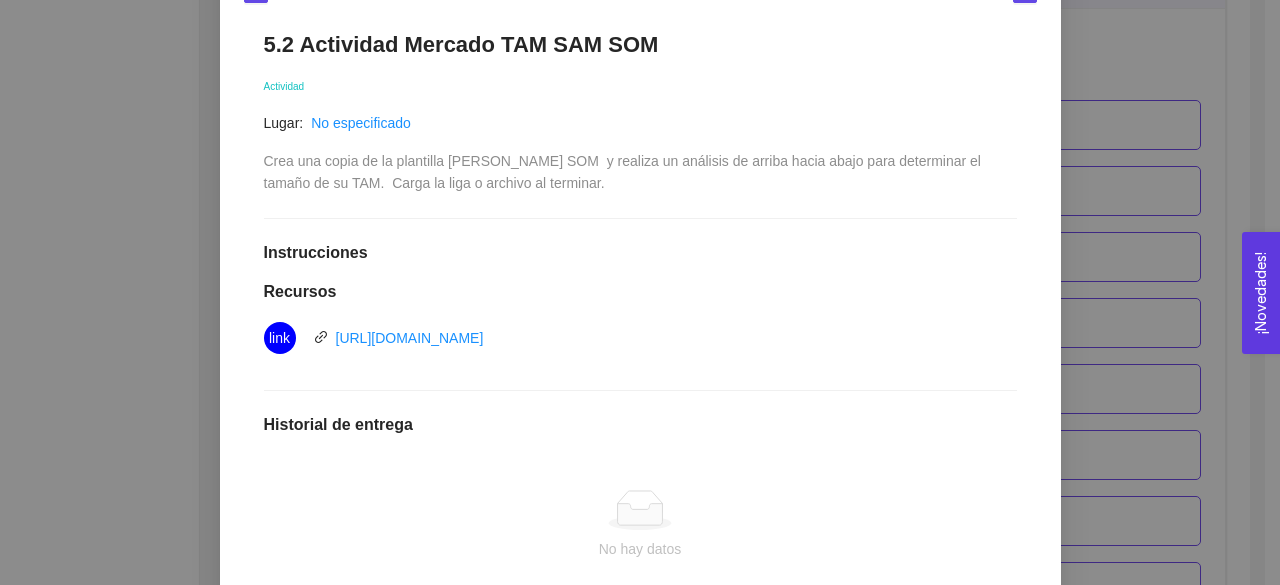 scroll, scrollTop: 360, scrollLeft: 0, axis: vertical 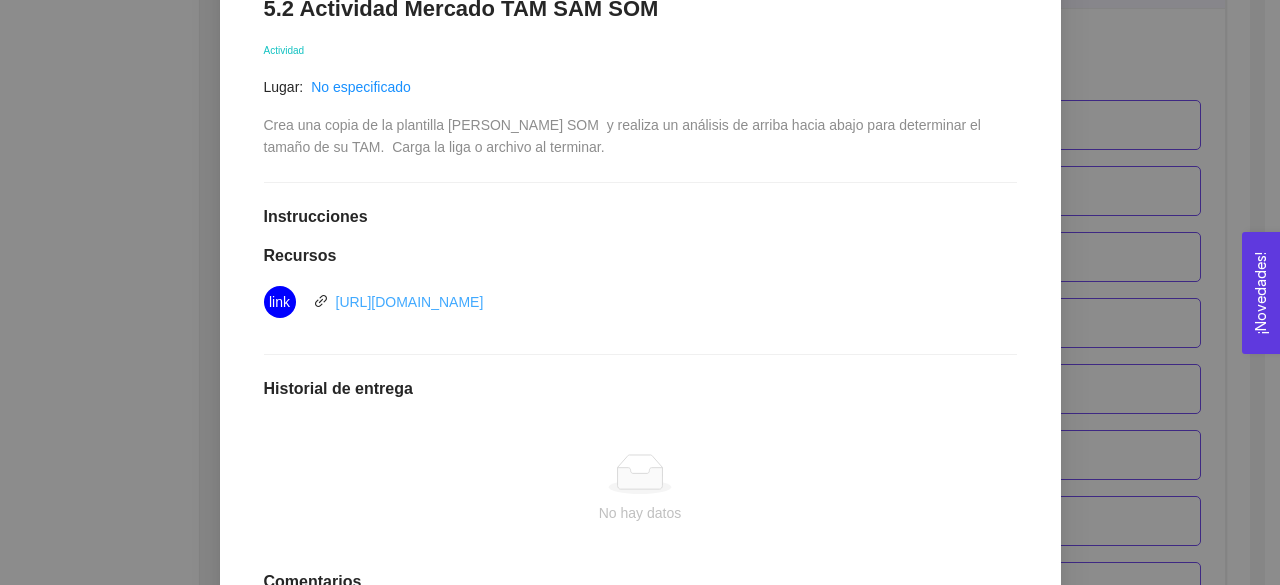 click on "[URL][DOMAIN_NAME]" at bounding box center [410, 302] 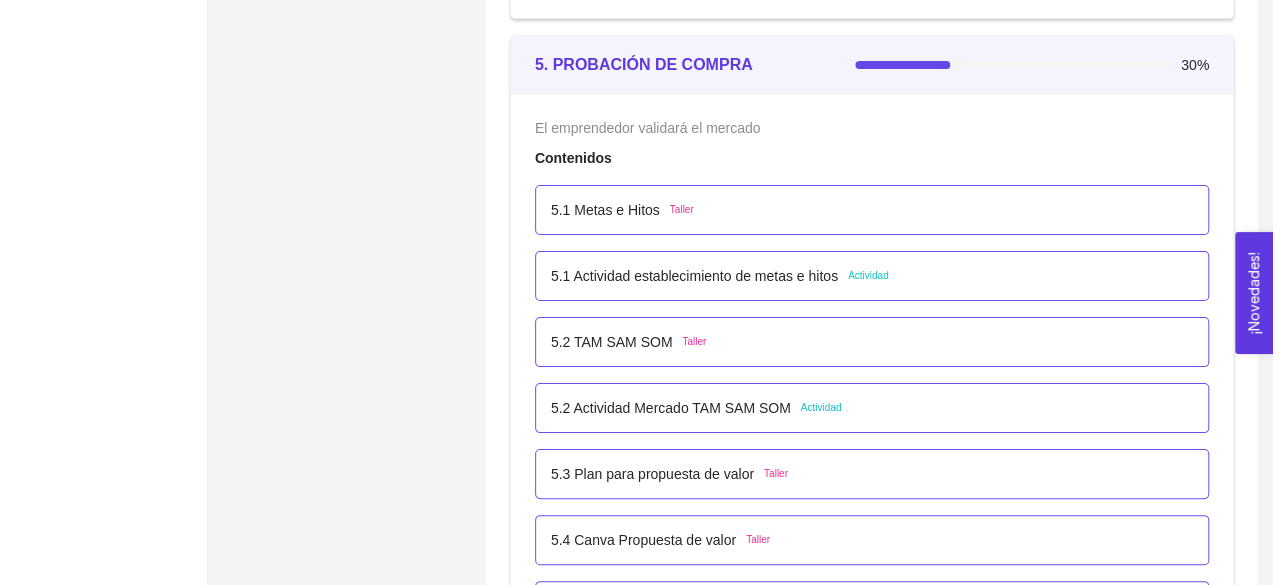 scroll, scrollTop: 3733, scrollLeft: 0, axis: vertical 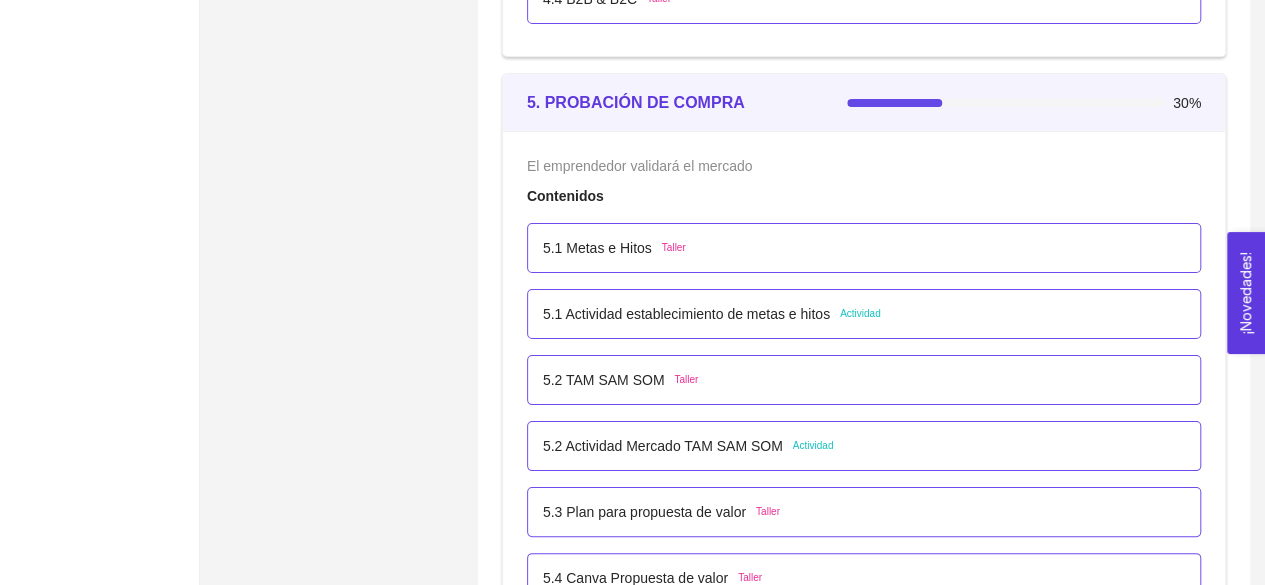 click on "5.2 [PERSON_NAME] SOM Taller" at bounding box center (864, 380) 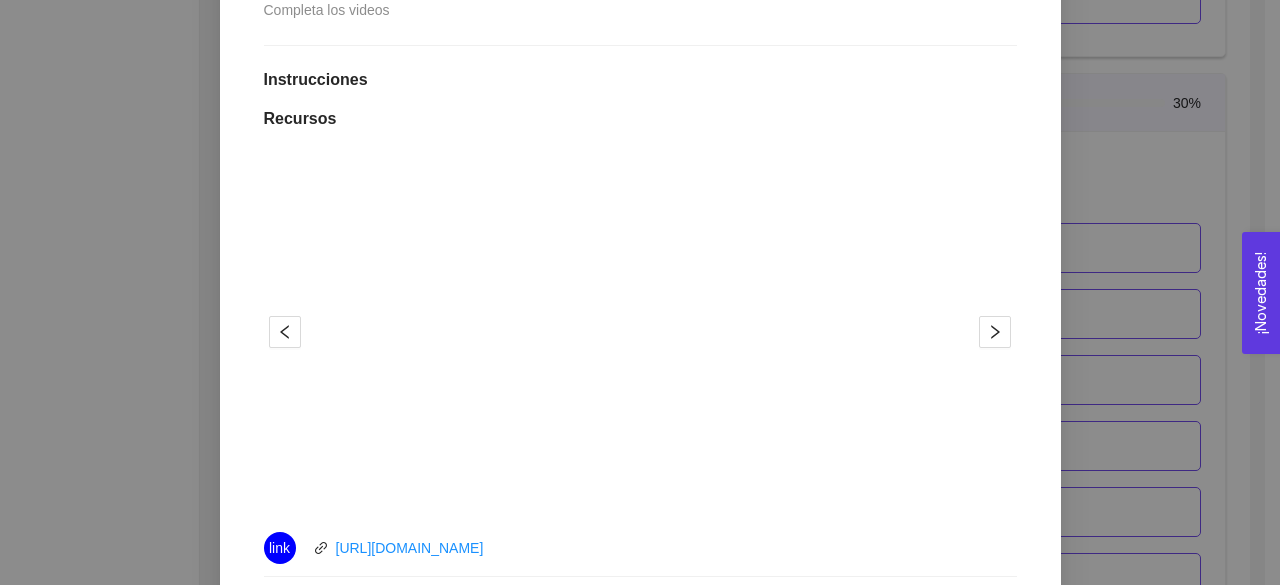 scroll, scrollTop: 504, scrollLeft: 0, axis: vertical 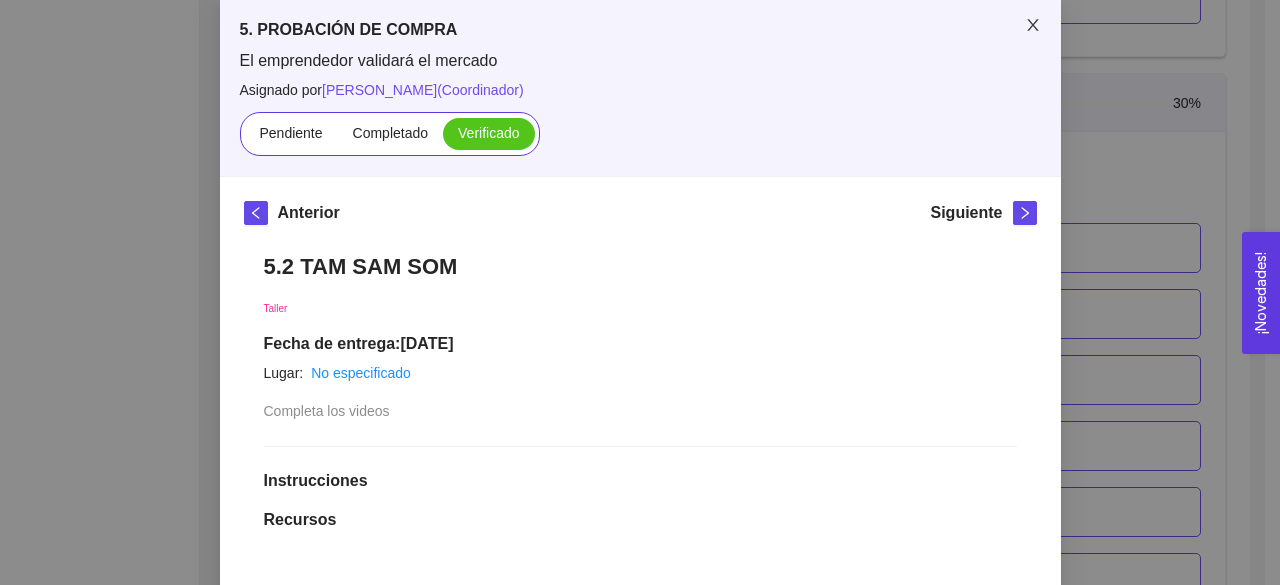 click at bounding box center (1033, 26) 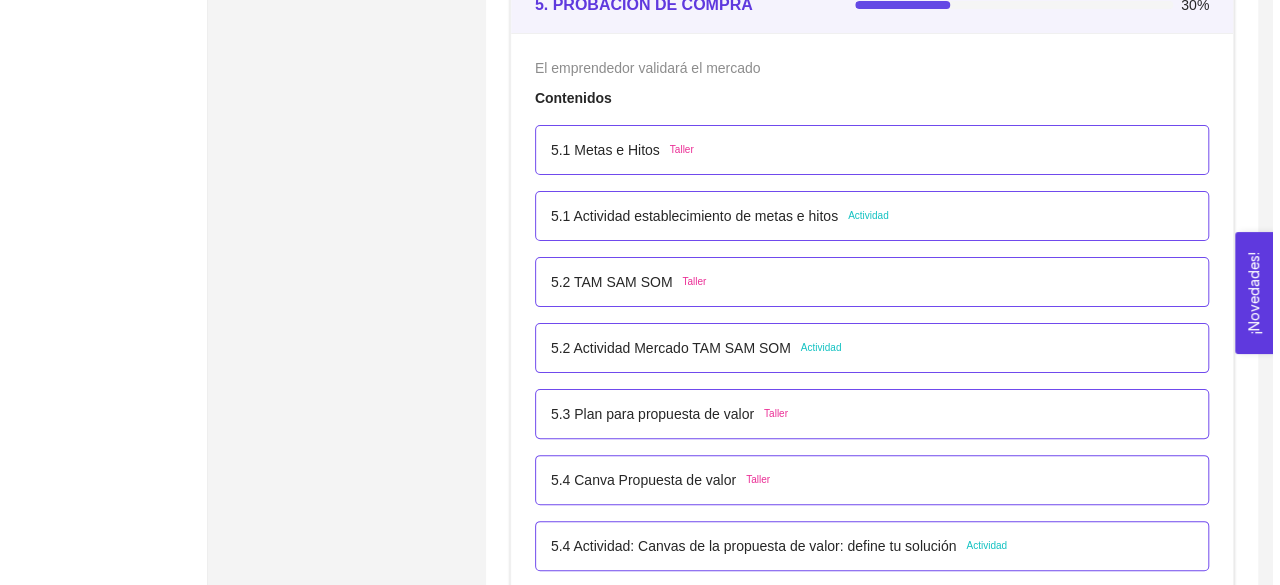 scroll, scrollTop: 3832, scrollLeft: 0, axis: vertical 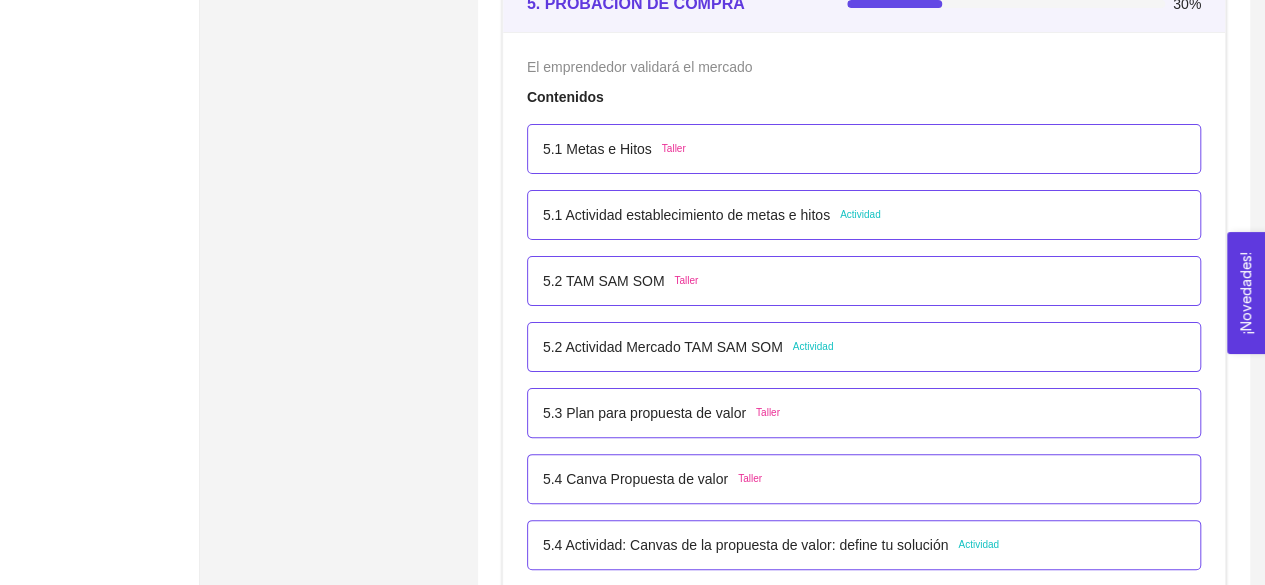 click on "5.2 Actividad Mercado TAM SAM SOM" at bounding box center (663, 347) 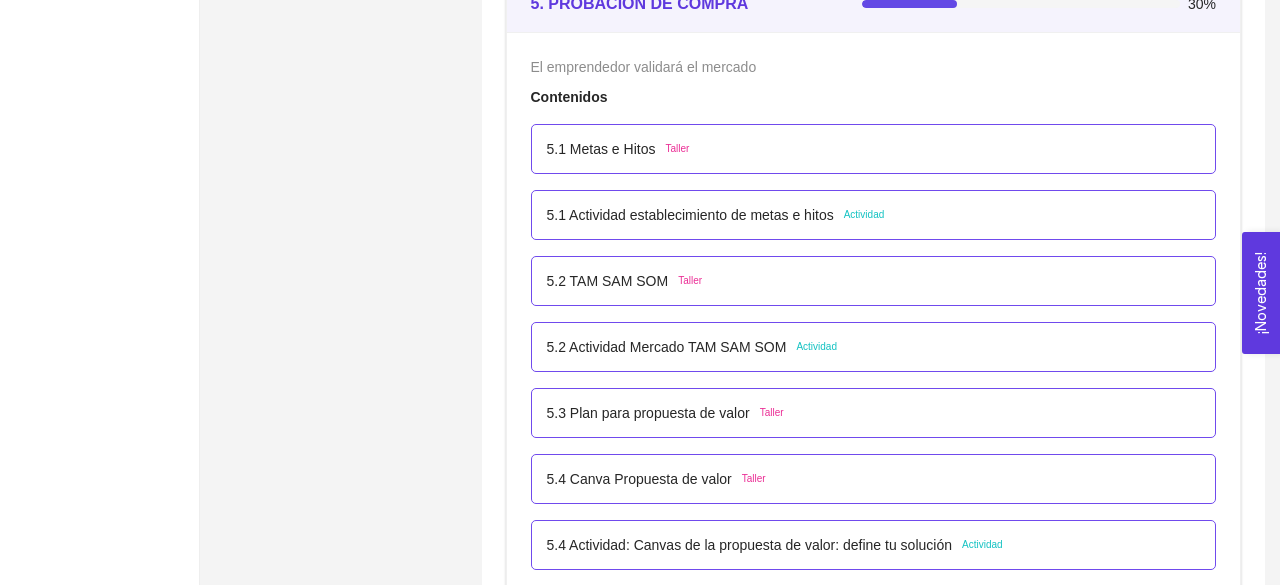 scroll, scrollTop: 12, scrollLeft: 0, axis: vertical 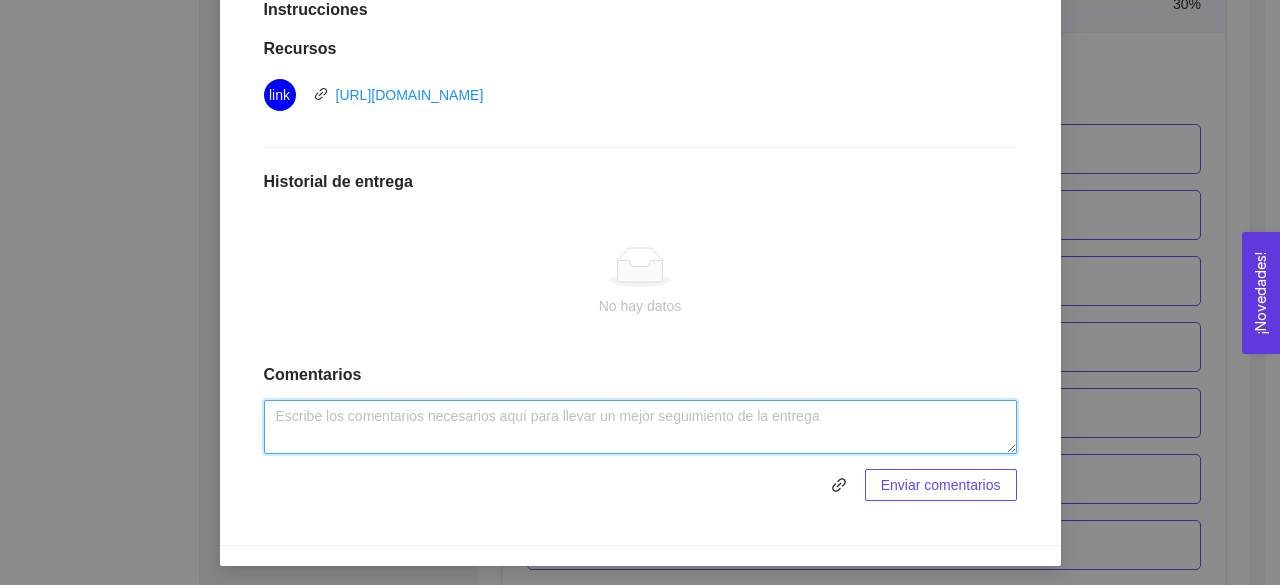 click at bounding box center (640, 427) 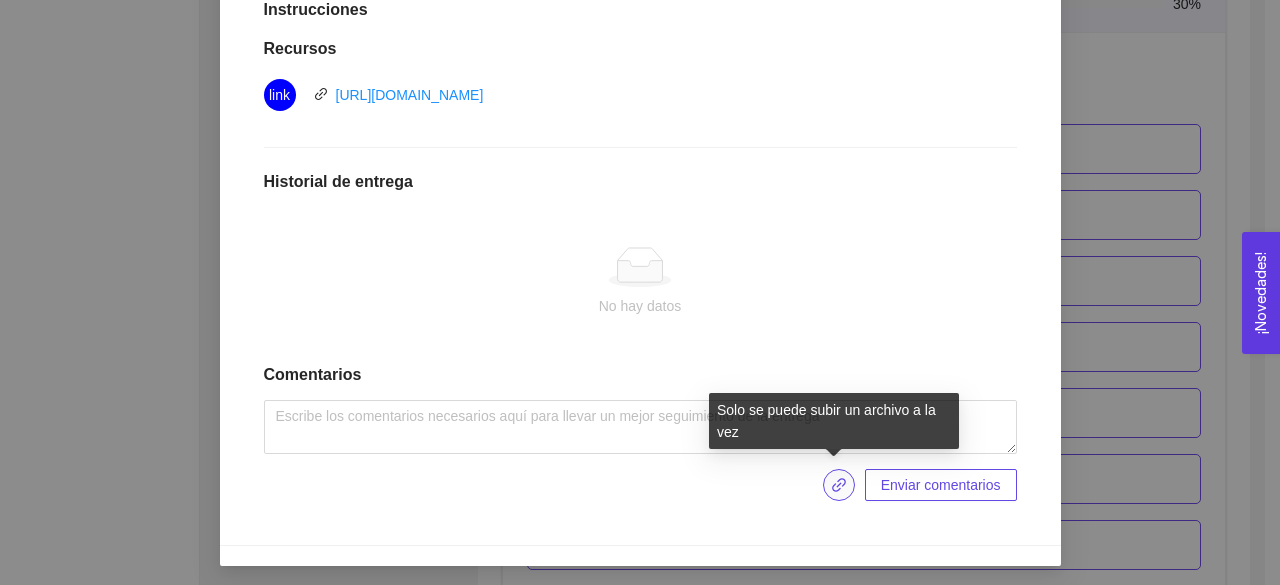 click 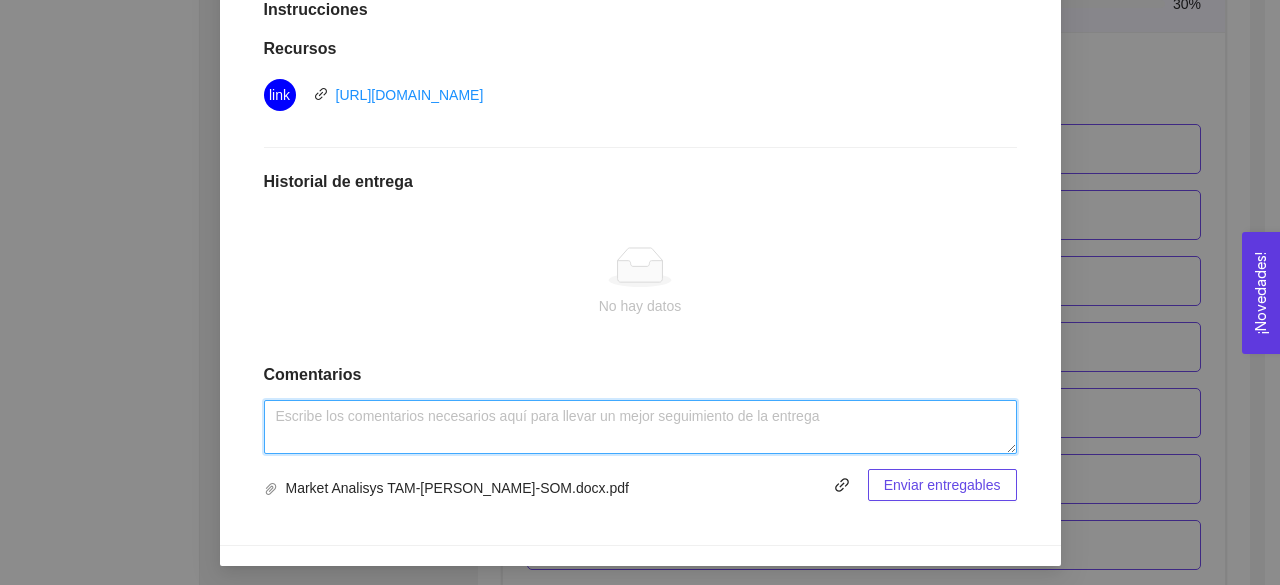 click at bounding box center (640, 427) 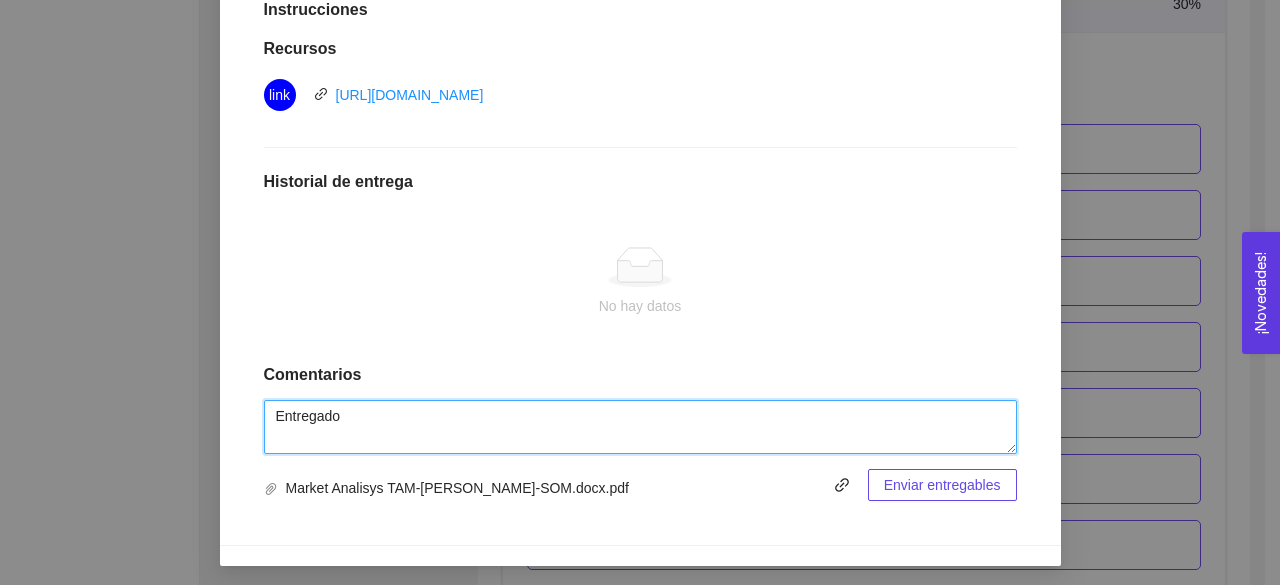 type on "Entregado" 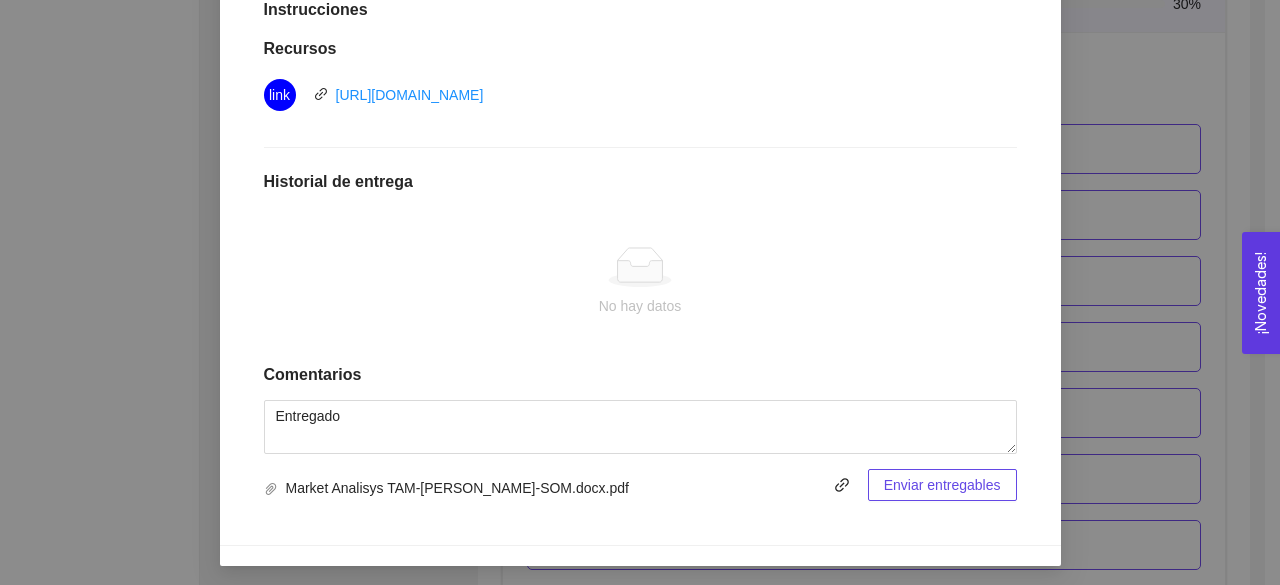 click on "Enviar entregables" at bounding box center [942, 485] 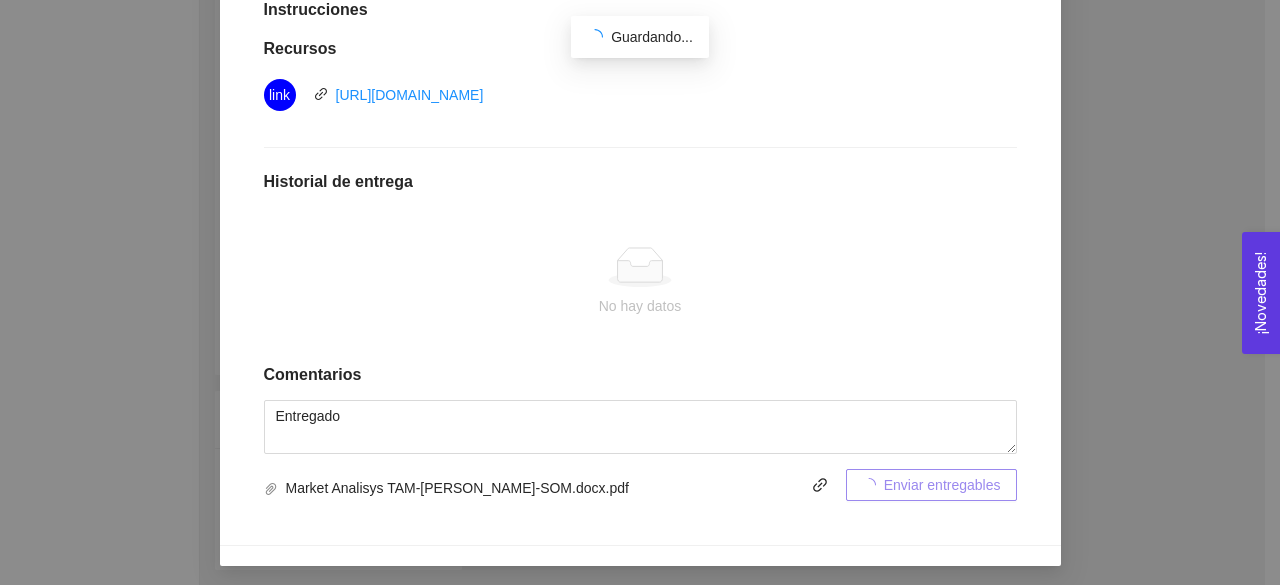 scroll, scrollTop: 519, scrollLeft: 0, axis: vertical 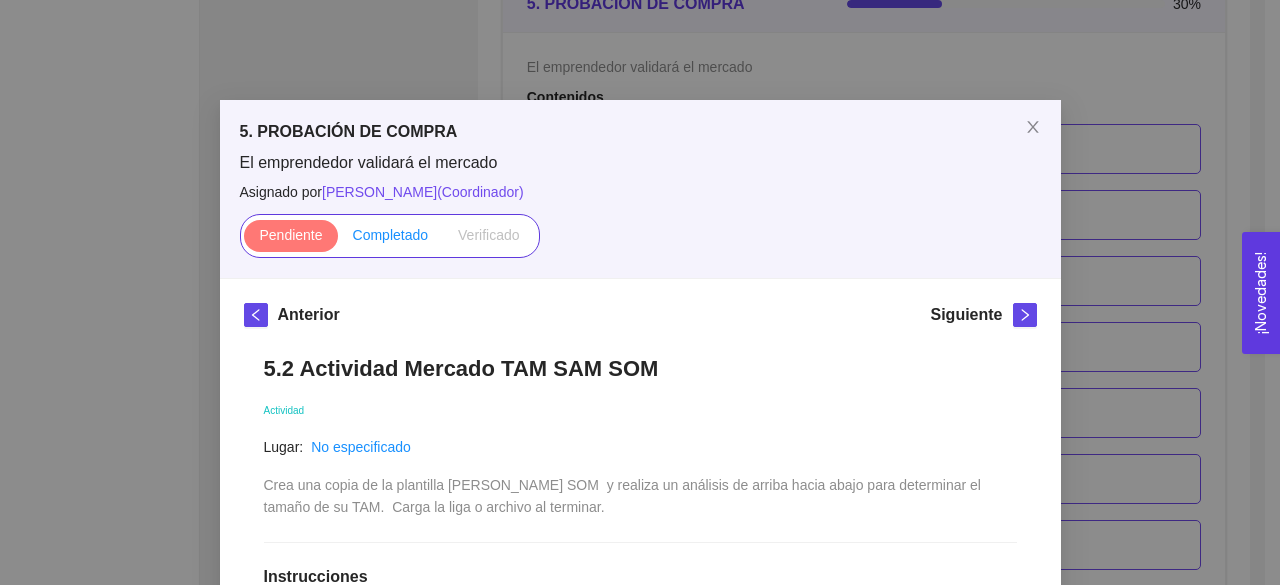 click on "Completado" at bounding box center [391, 235] 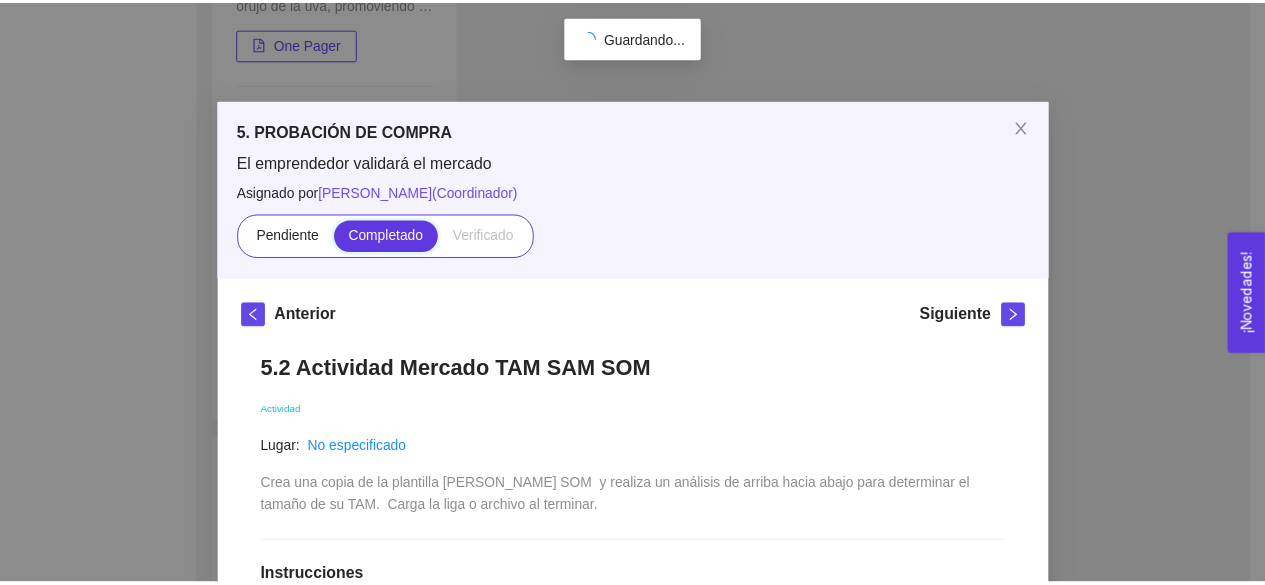 scroll, scrollTop: 3832, scrollLeft: 0, axis: vertical 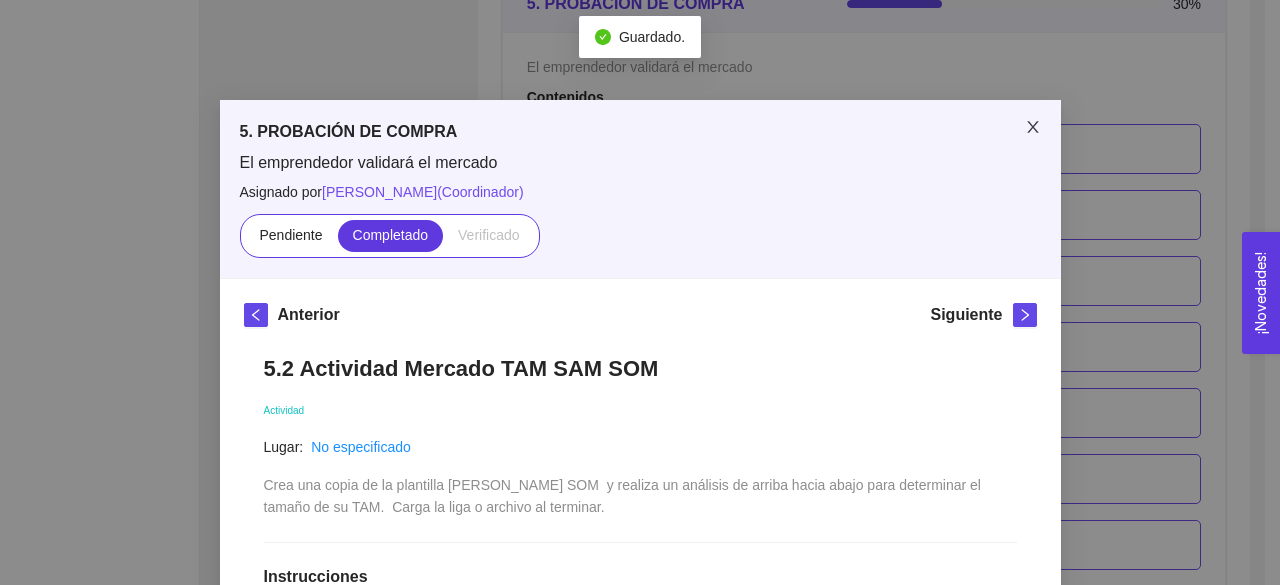 click 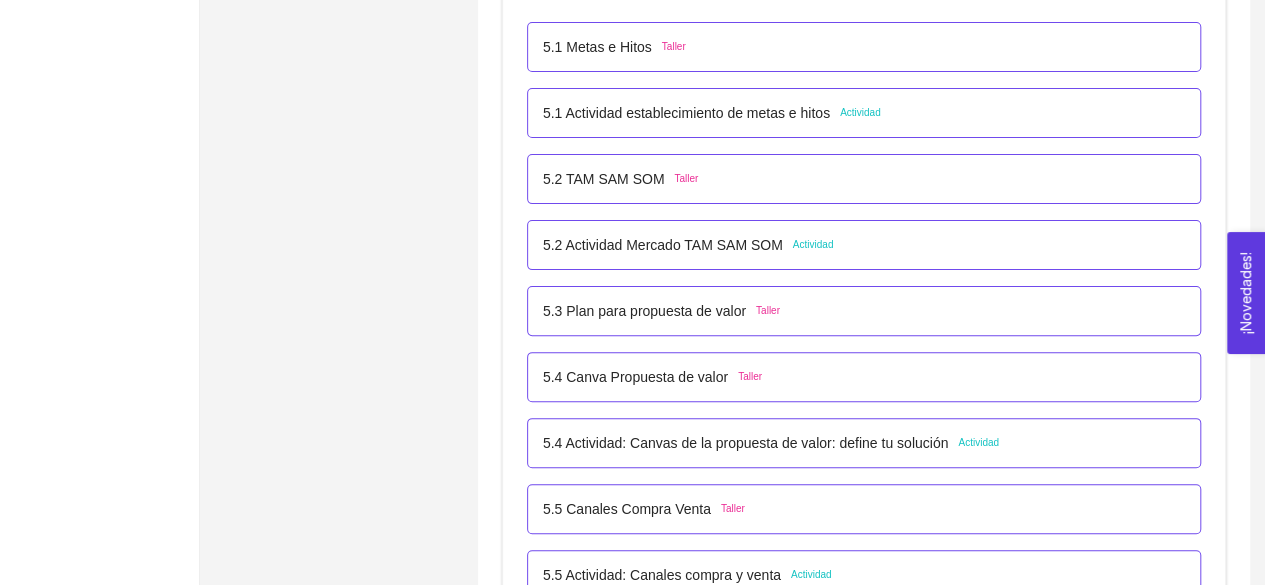 scroll, scrollTop: 3947, scrollLeft: 0, axis: vertical 